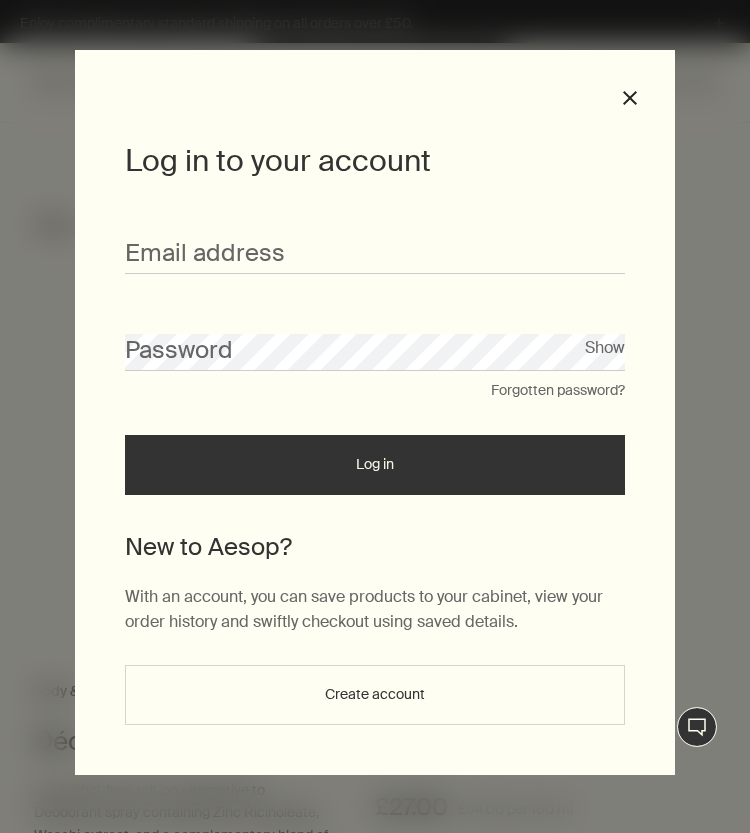 scroll, scrollTop: 0, scrollLeft: 0, axis: both 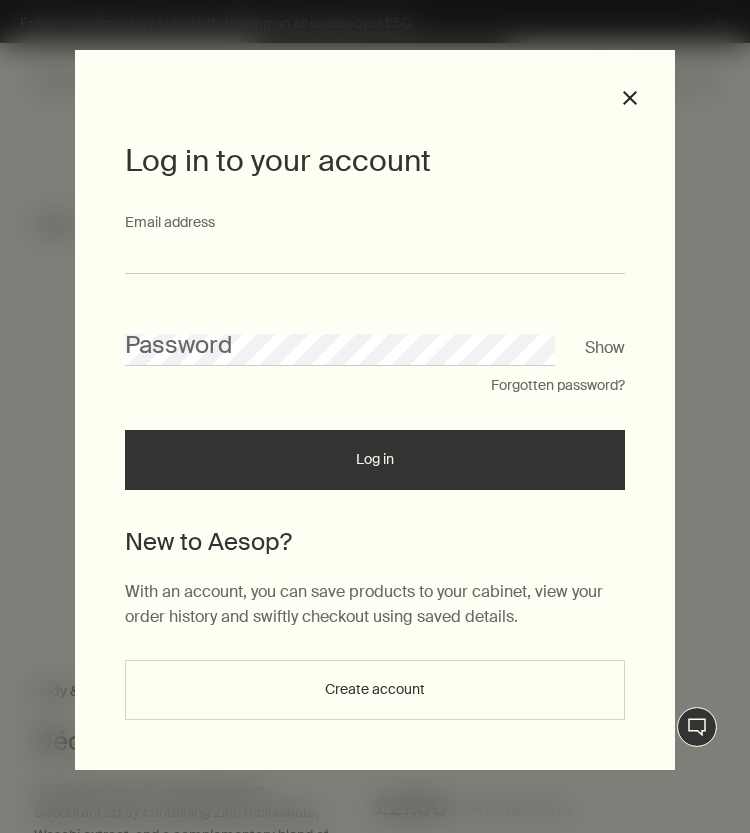 click on "Email address" at bounding box center [375, 255] 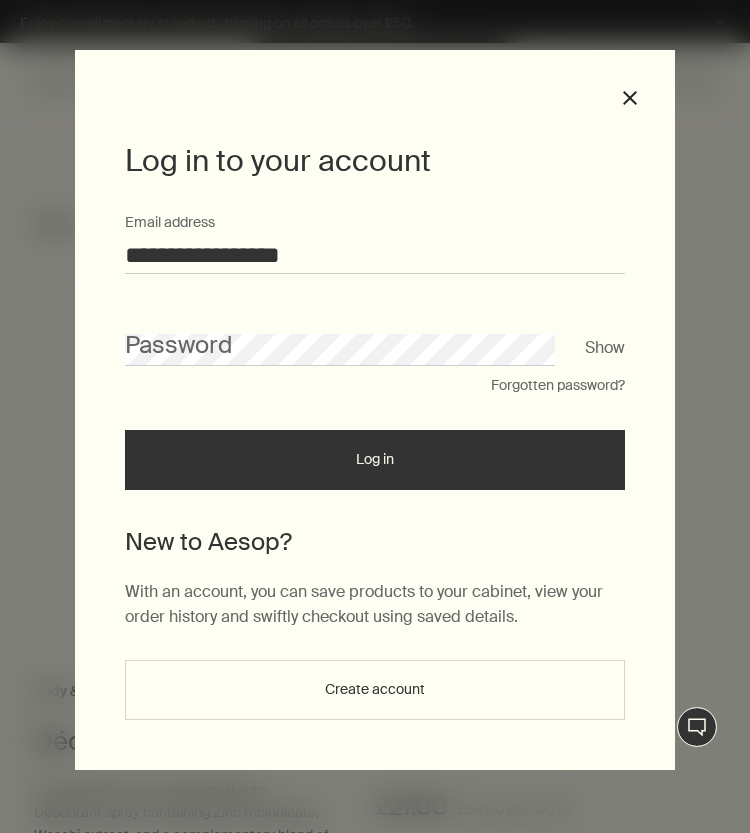 click on "Password" at bounding box center (375, 337) 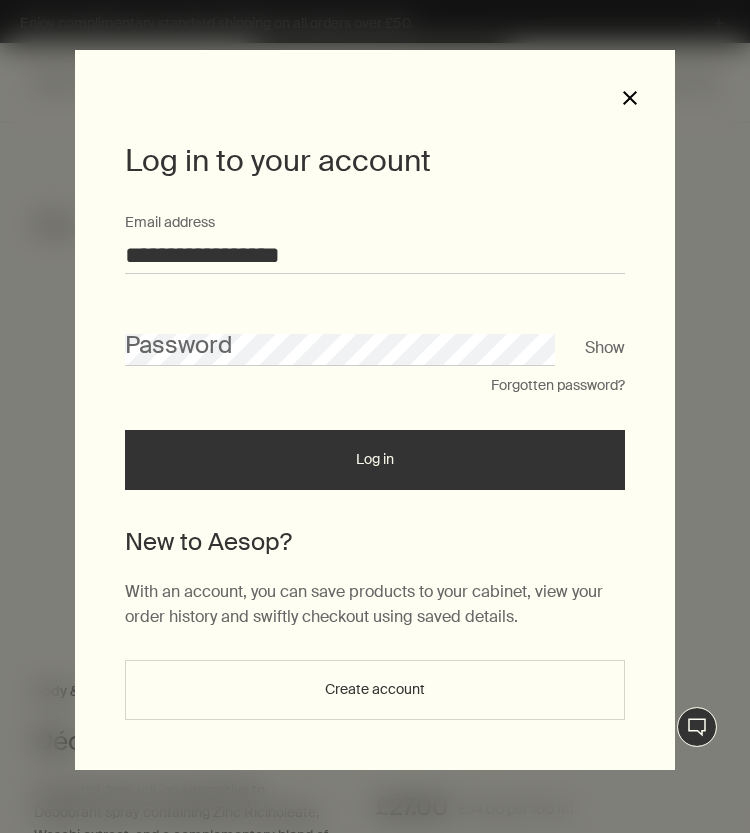 click on "close" at bounding box center [630, 98] 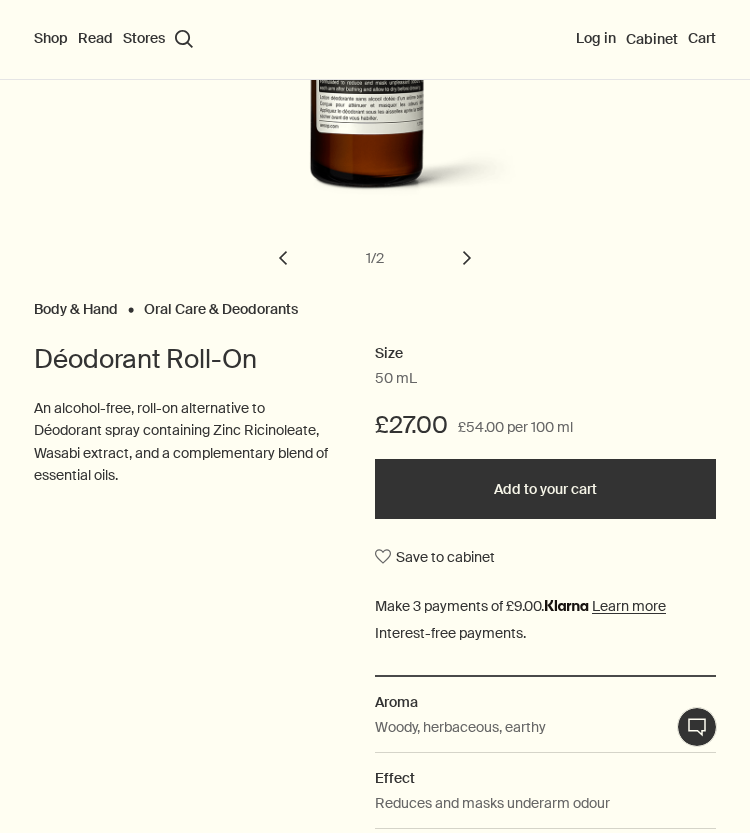 scroll, scrollTop: 466, scrollLeft: 0, axis: vertical 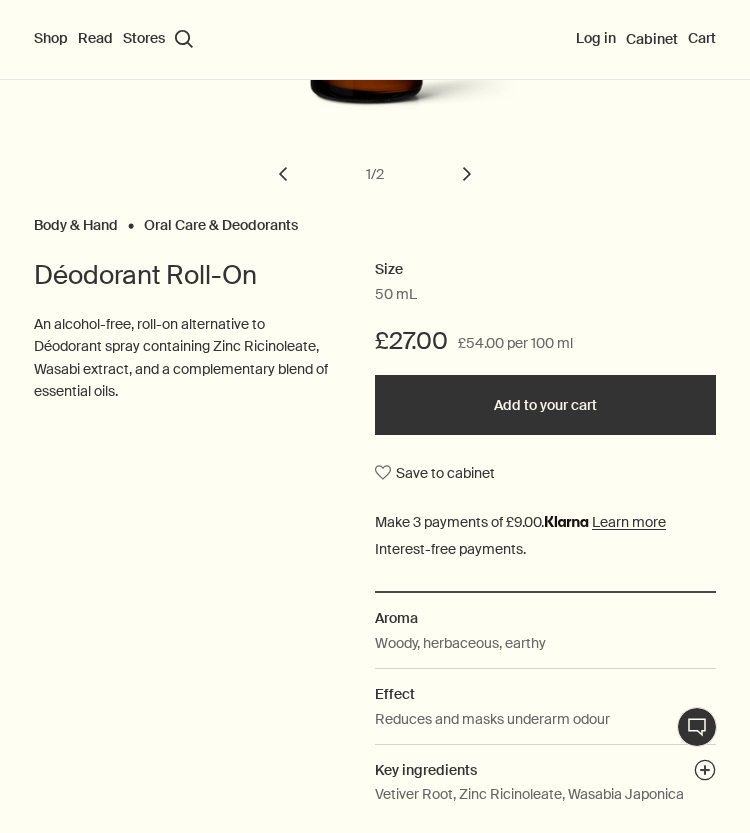click on "Add to your cart" at bounding box center [545, 405] 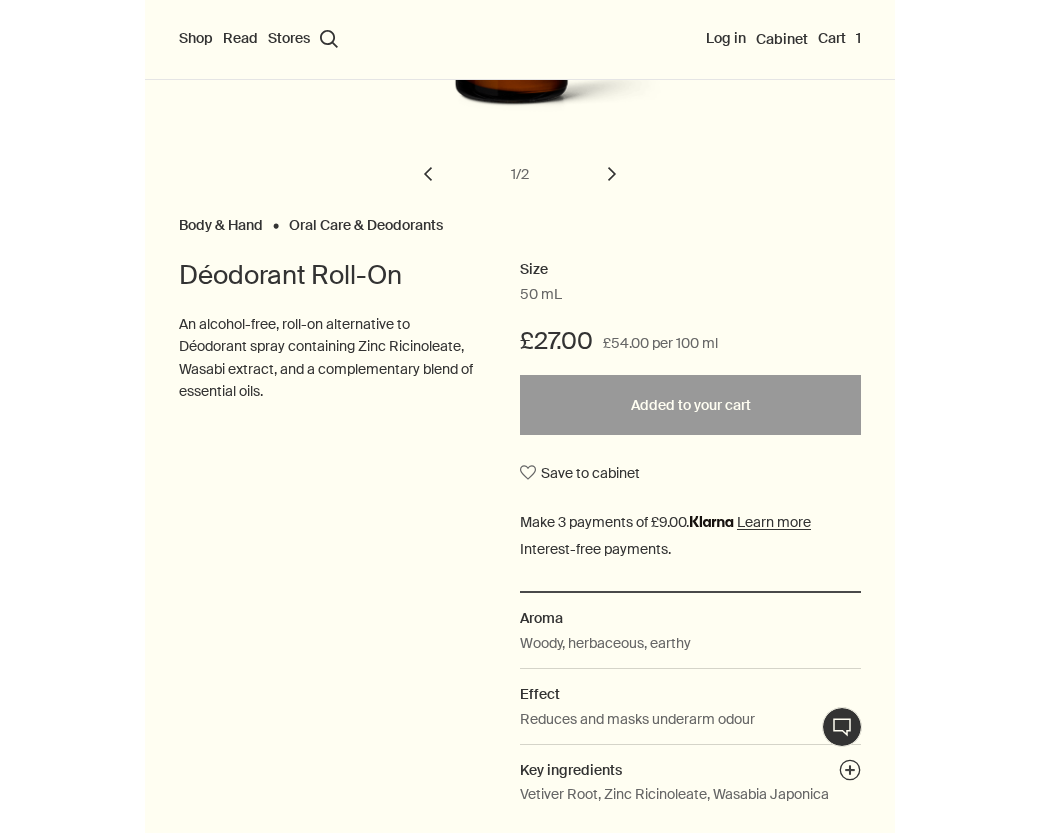 scroll, scrollTop: 0, scrollLeft: 0, axis: both 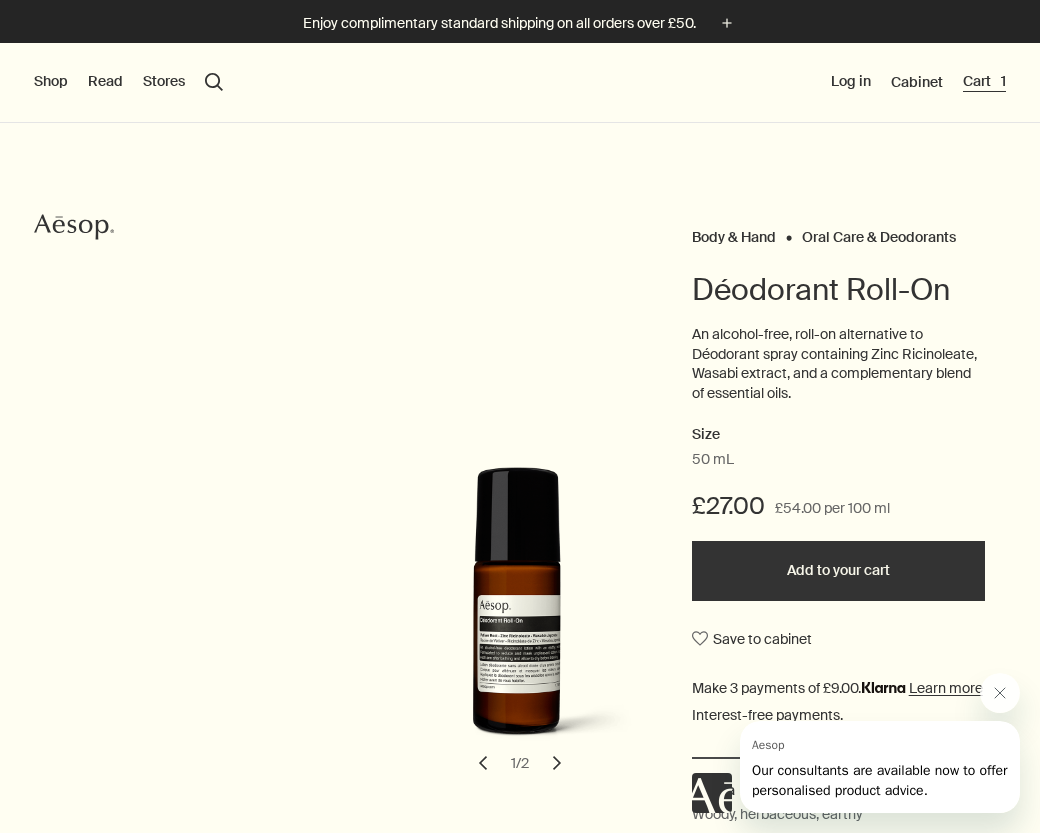 click on "Cart 1" at bounding box center [984, 82] 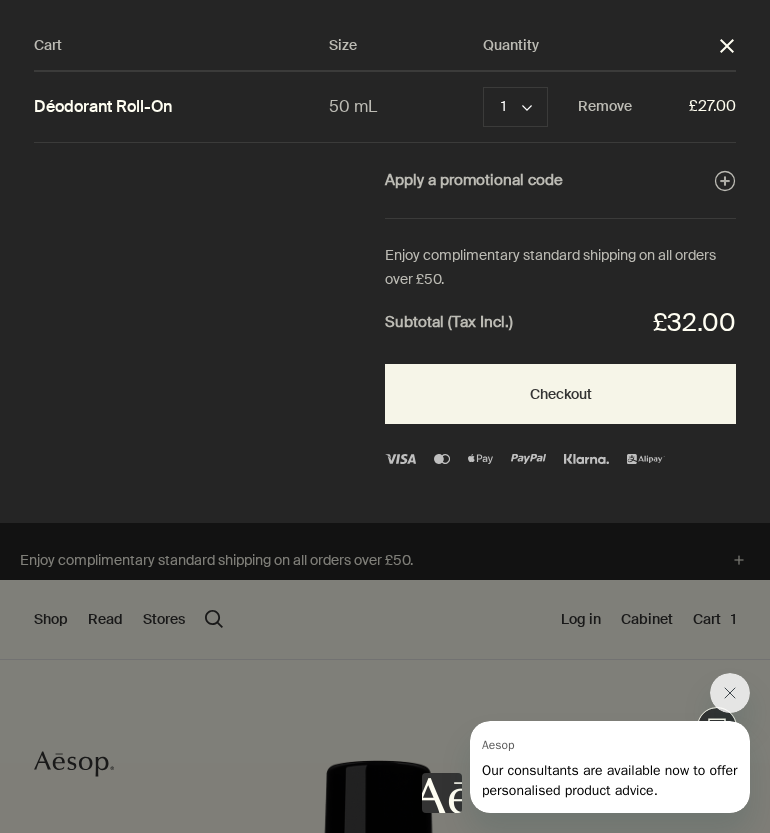 click on "close" at bounding box center (727, 46) 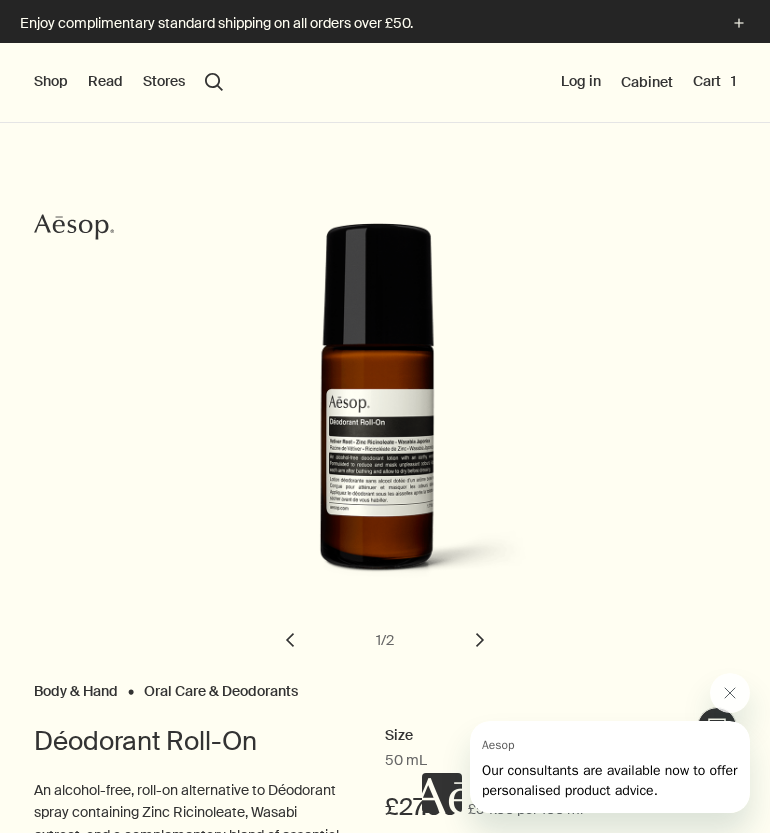 click on "Shop New & Notable Skin Care Hand & Body Home Hair Fragrance Kits & Travel Gifts Facial Appointments Live assistance Read About Our story Careers Foundation Contact us   rightUpArrow Philosophy Design Products Stores search Search Log in Cabinet Cart 1" at bounding box center [385, 83] 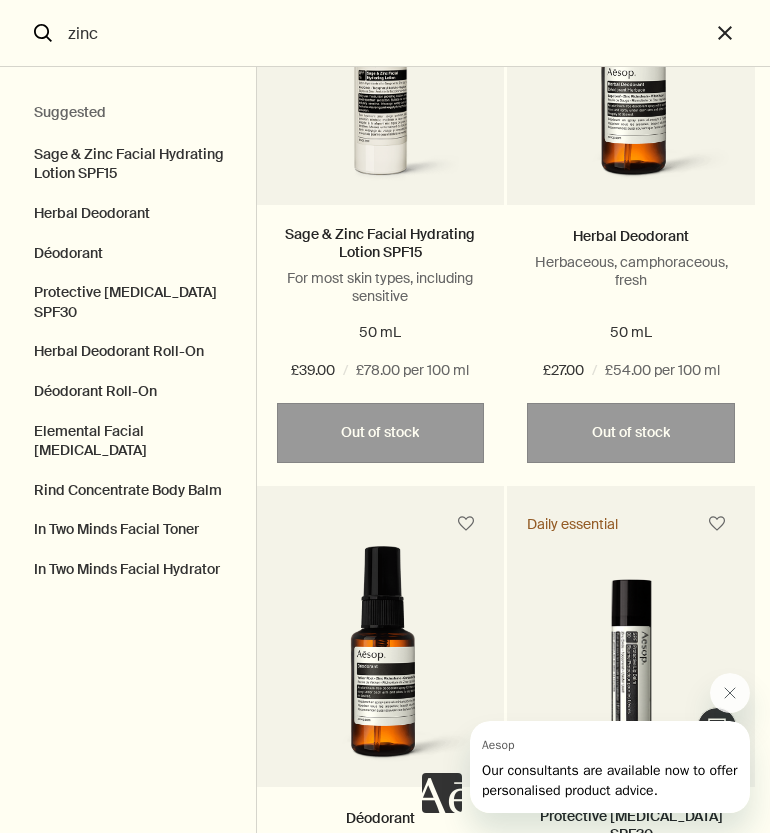 scroll, scrollTop: 0, scrollLeft: 0, axis: both 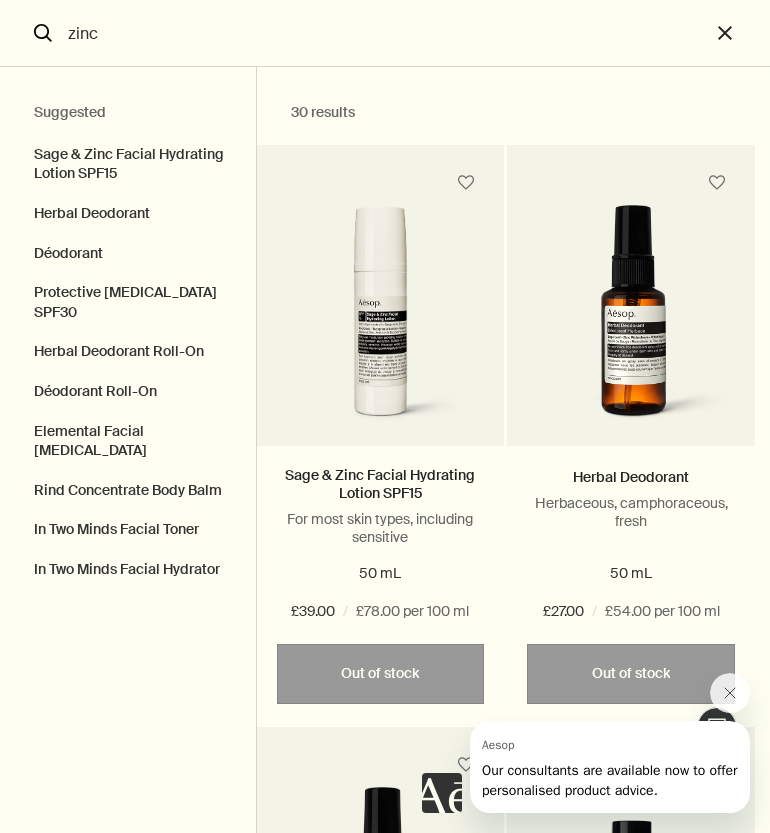 drag, startPoint x: 45, startPoint y: 32, endPoint x: -68, endPoint y: 23, distance: 113.35784 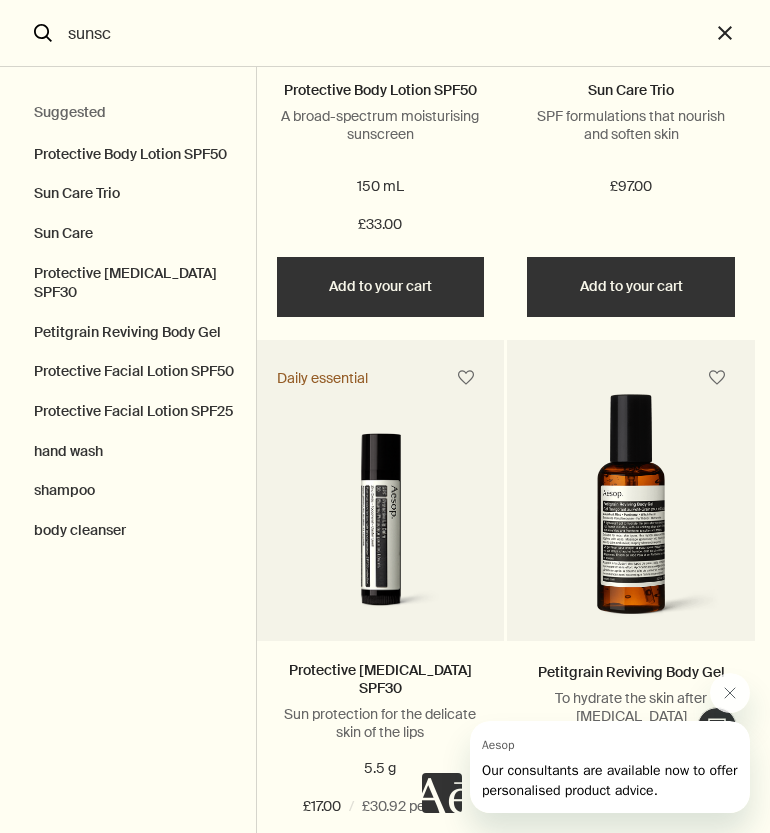 scroll, scrollTop: 0, scrollLeft: 0, axis: both 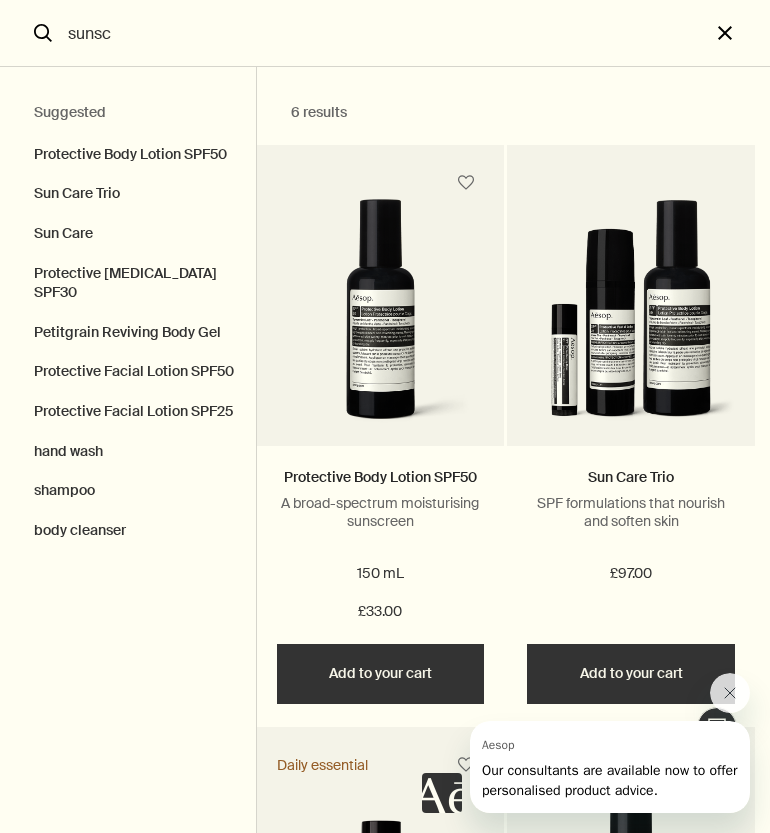 type on "sunsc" 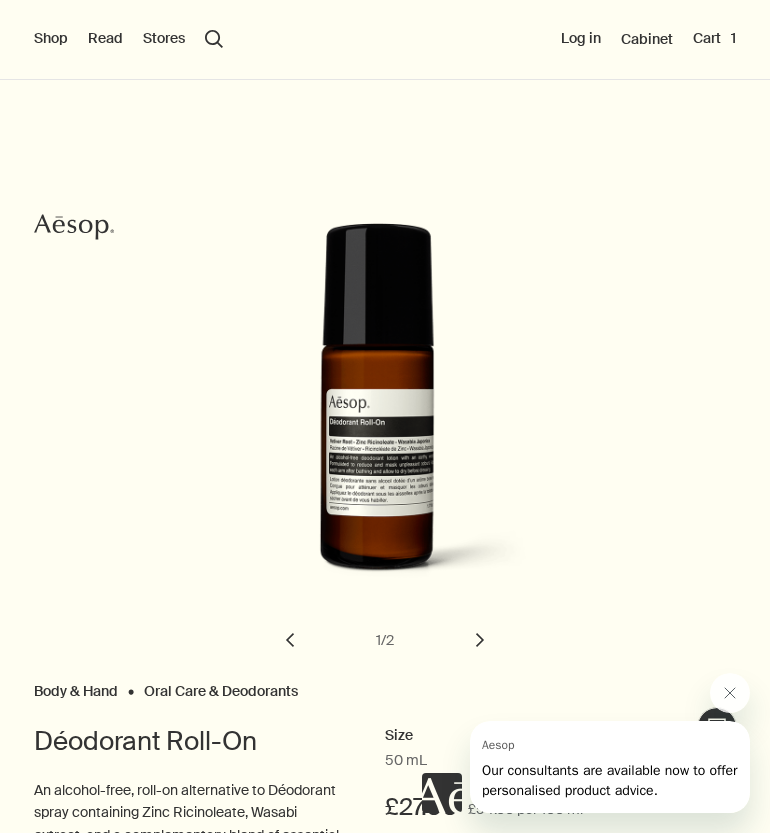 type 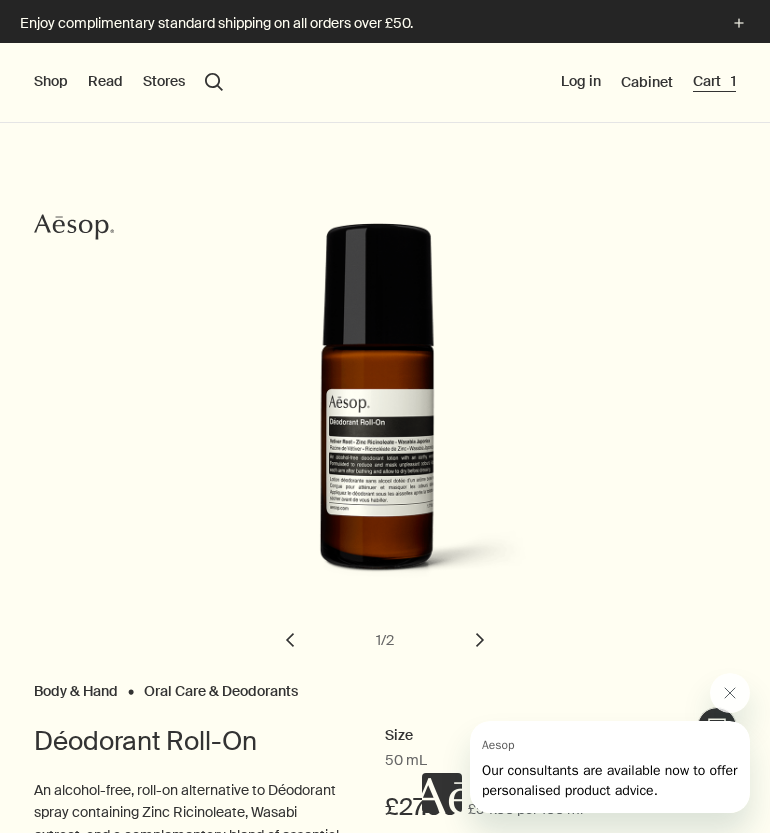 click on "Cart 1" at bounding box center (714, 82) 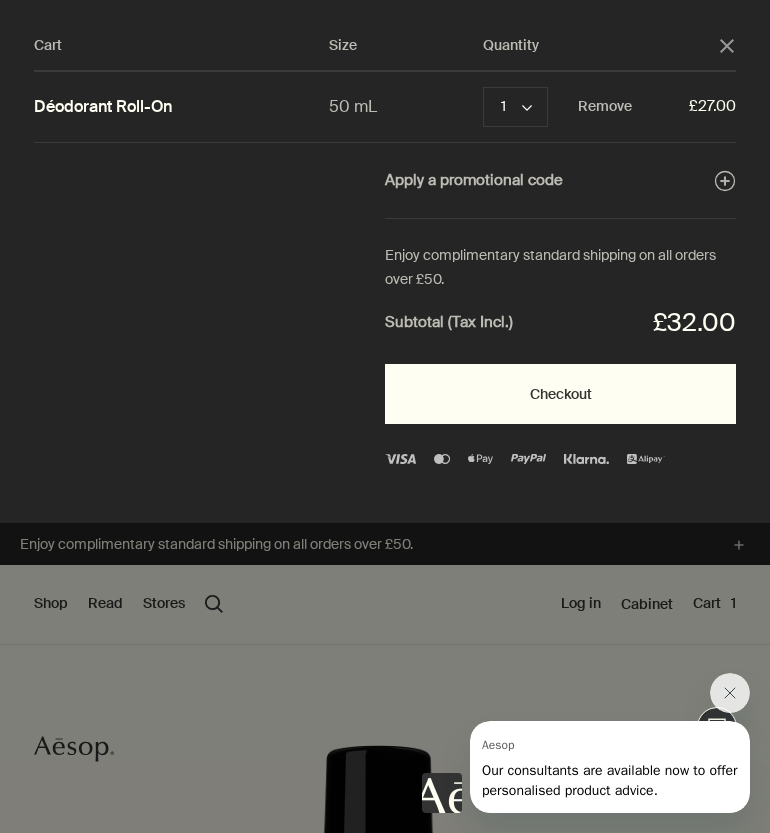 click on "Checkout" at bounding box center [560, 394] 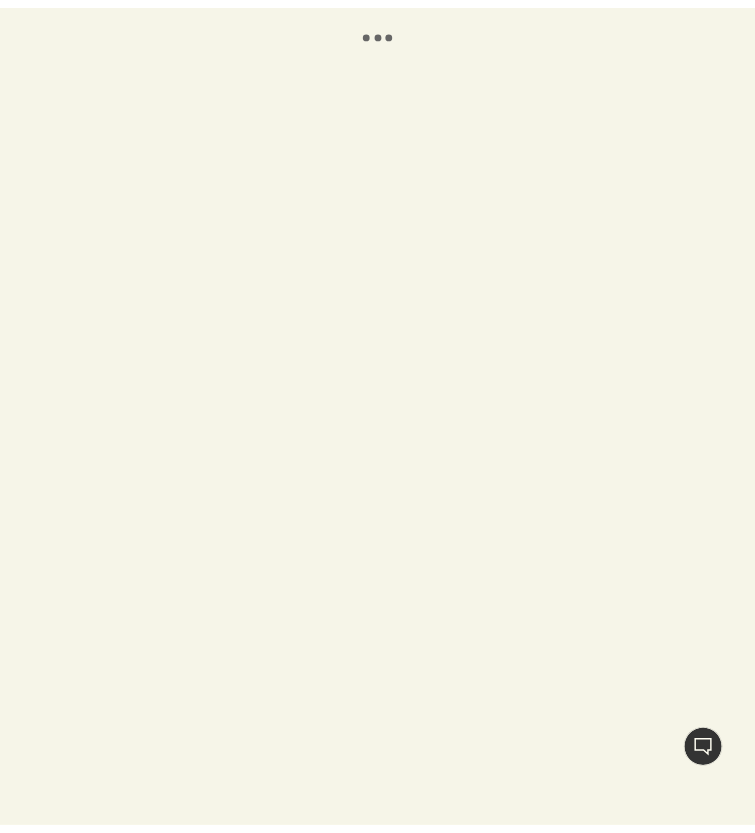 scroll, scrollTop: 0, scrollLeft: 0, axis: both 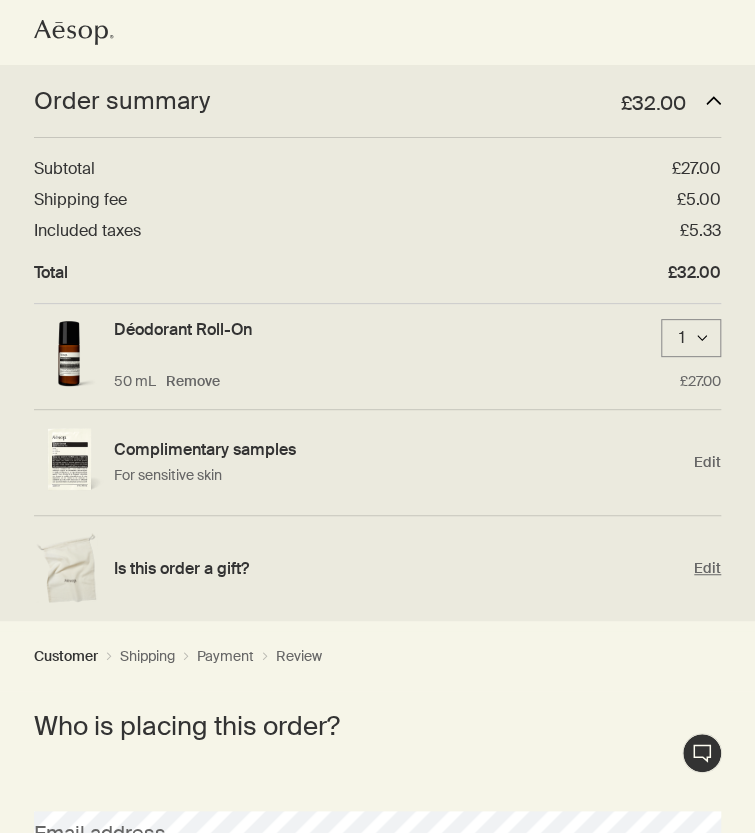 click on "Edit" at bounding box center (707, 568) 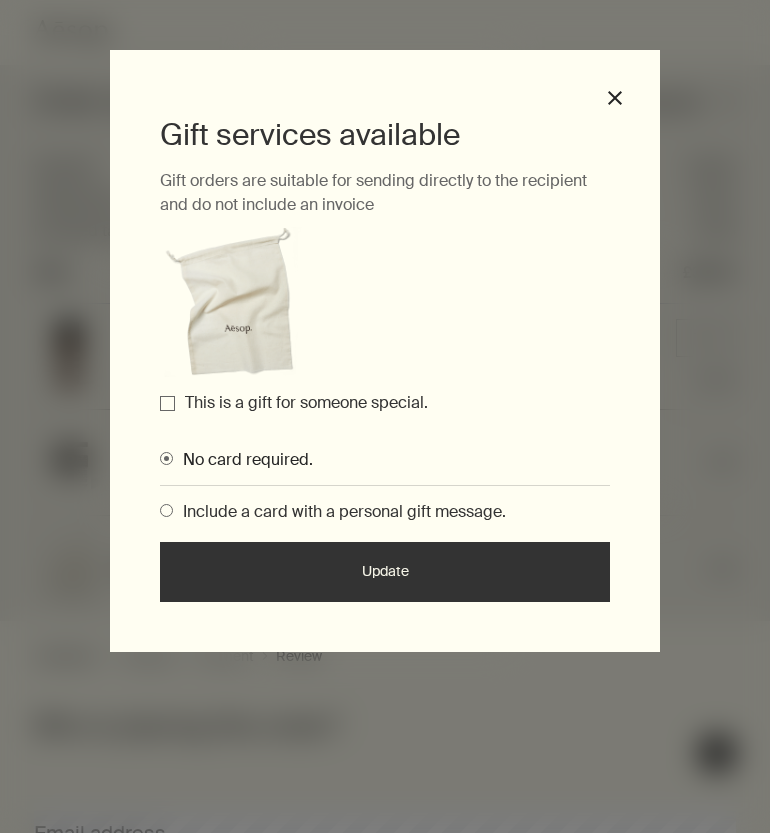click on "Gift services available Gift orders are suitable for sending directly to the recipient and do not include an invoice This is a gift for someone special.  No card required. Include a card with a personal gift message. Update close" at bounding box center (385, 351) 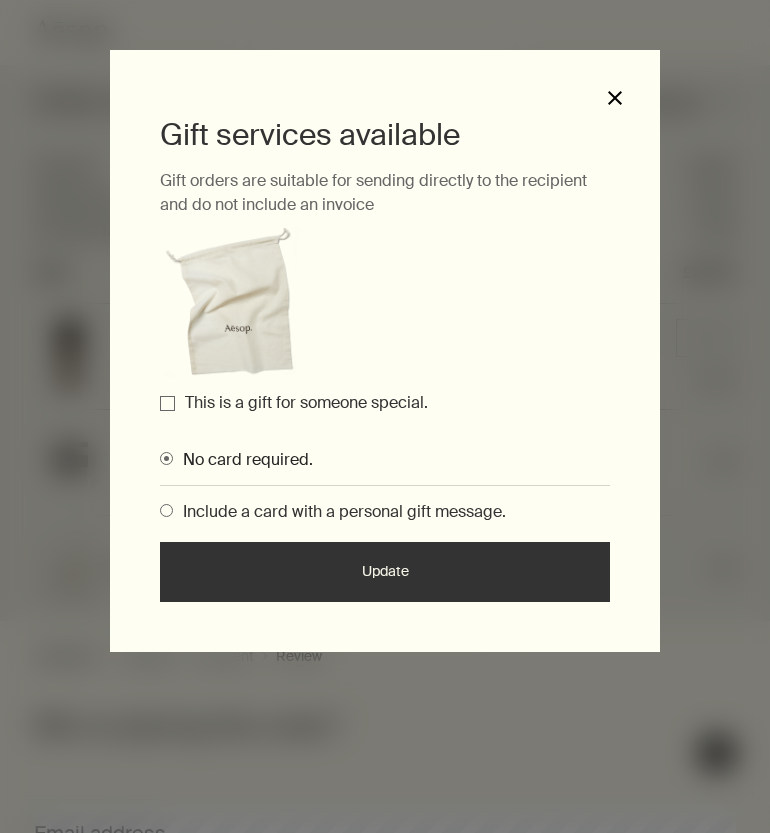 click on "close" at bounding box center (615, 98) 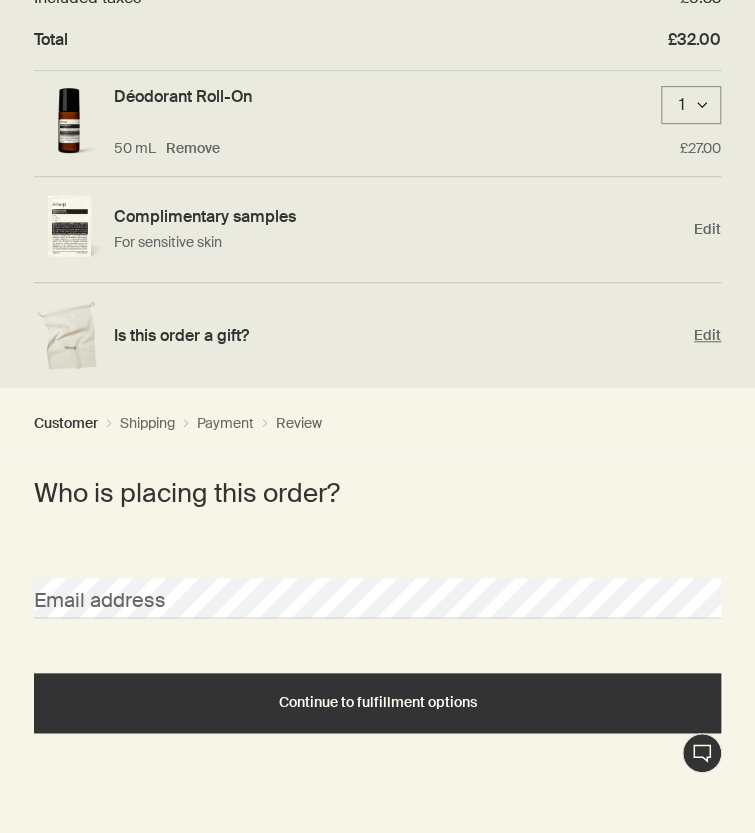 scroll, scrollTop: 466, scrollLeft: 0, axis: vertical 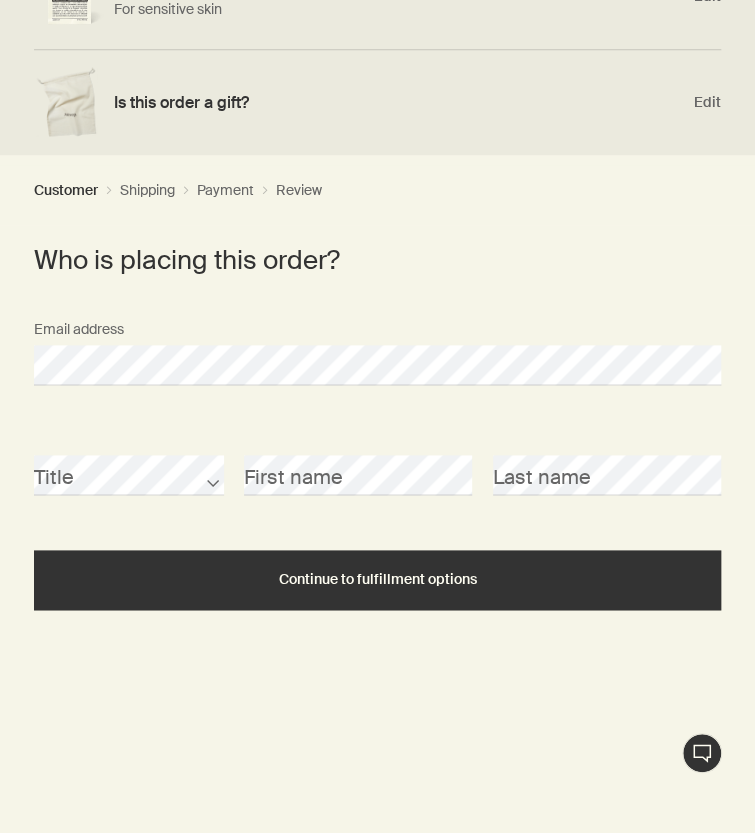 click on "First name" at bounding box center (358, 457) 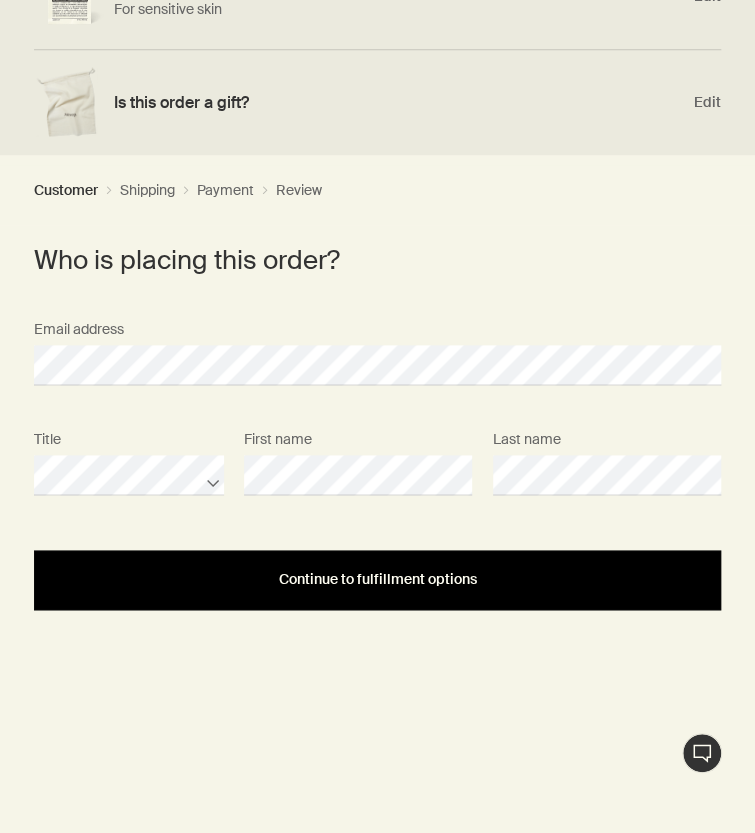 click on "Continue to fulfillment options" at bounding box center (377, 580) 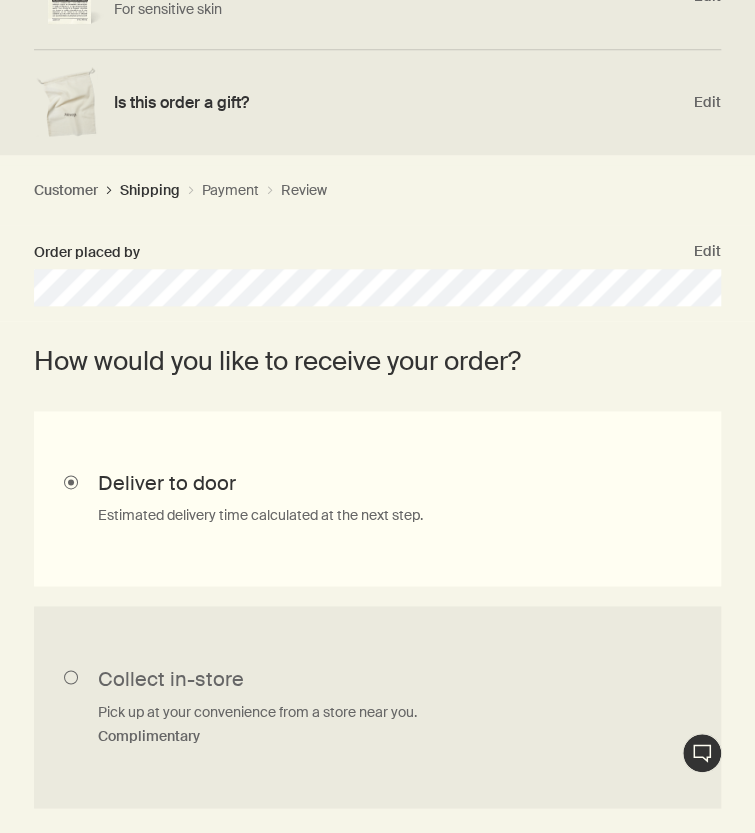 scroll, scrollTop: 700, scrollLeft: 0, axis: vertical 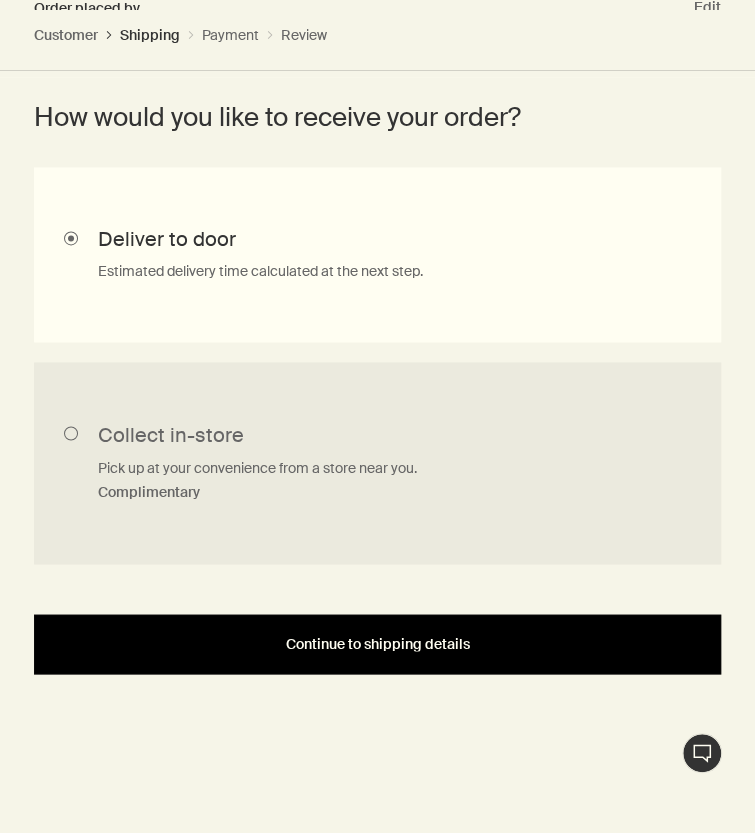 click on "Continue to shipping details" at bounding box center (378, 643) 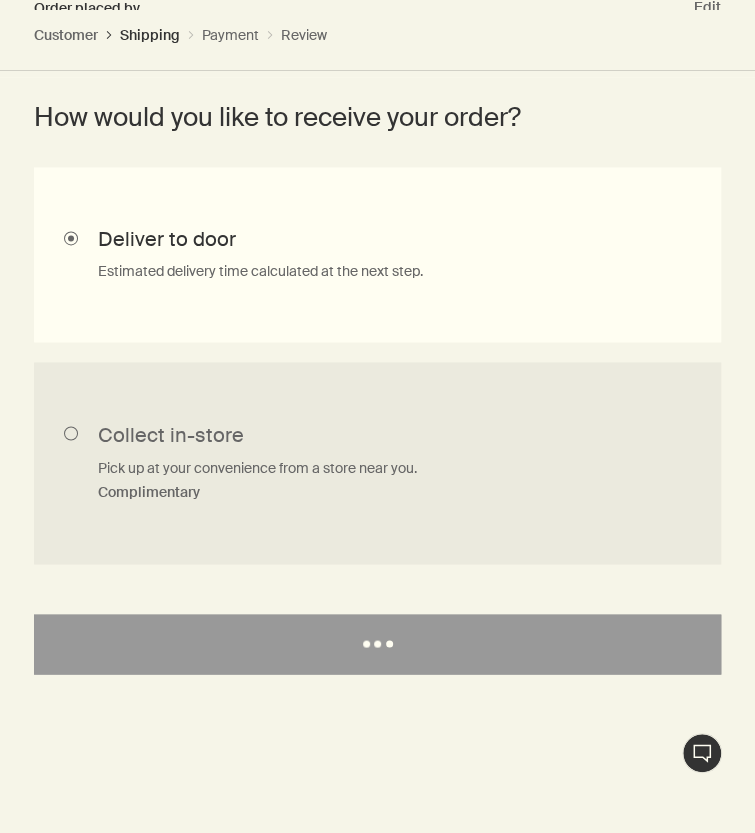 select on "GB" 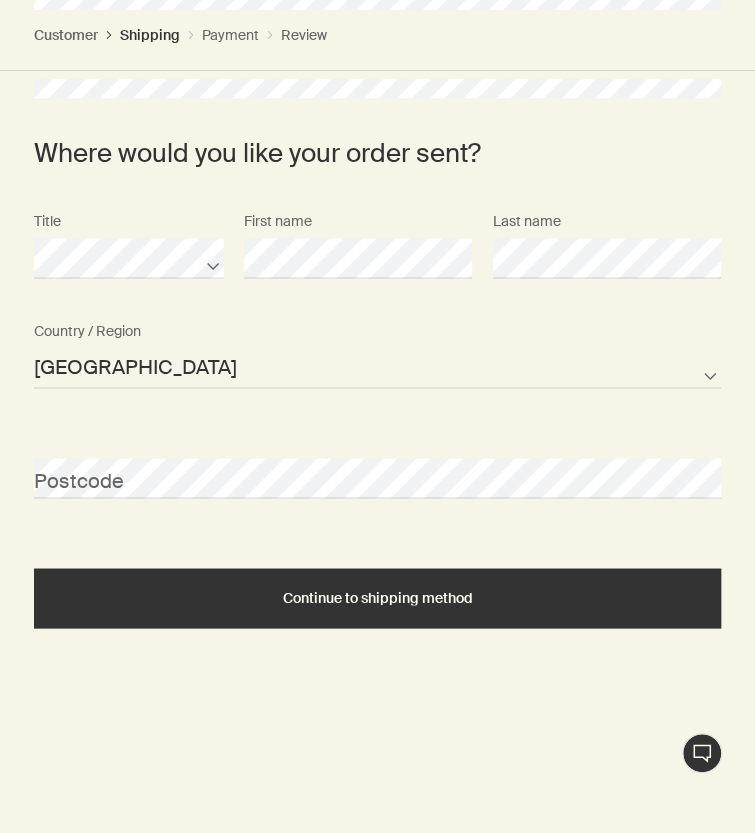 scroll, scrollTop: 793, scrollLeft: 0, axis: vertical 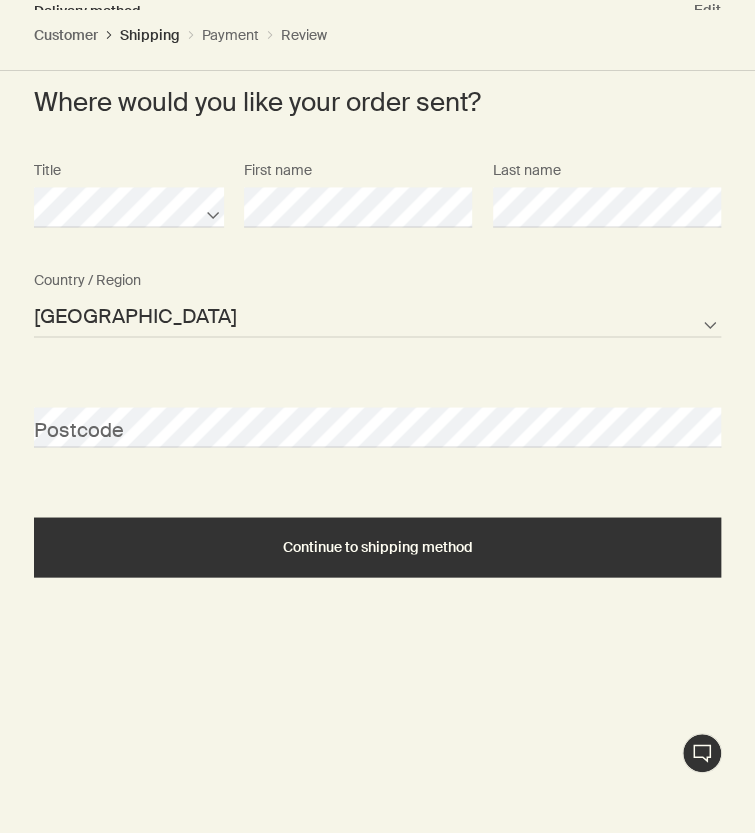 click on "Postcode" at bounding box center [377, 409] 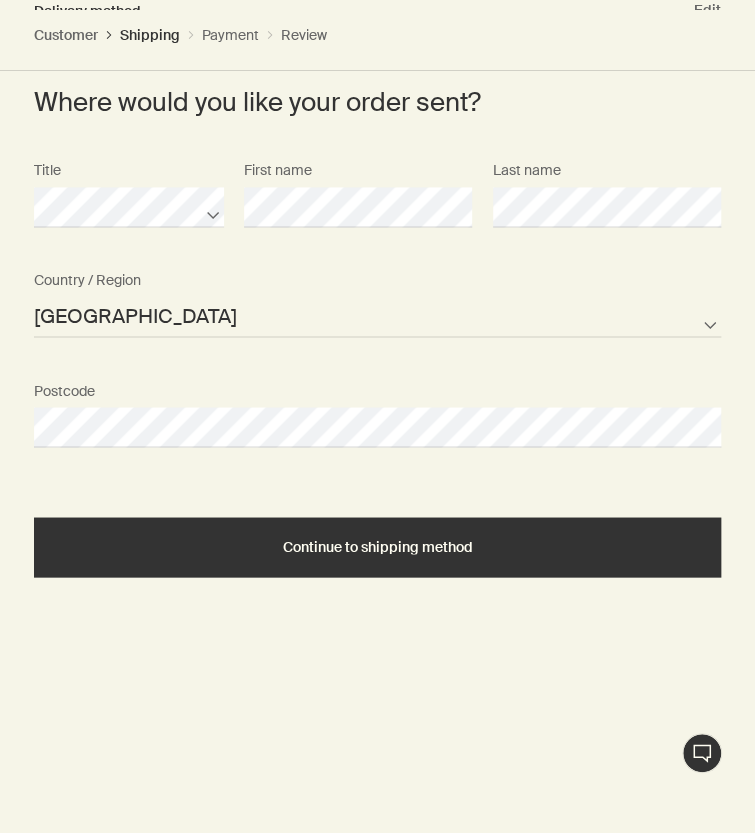 select on "GB" 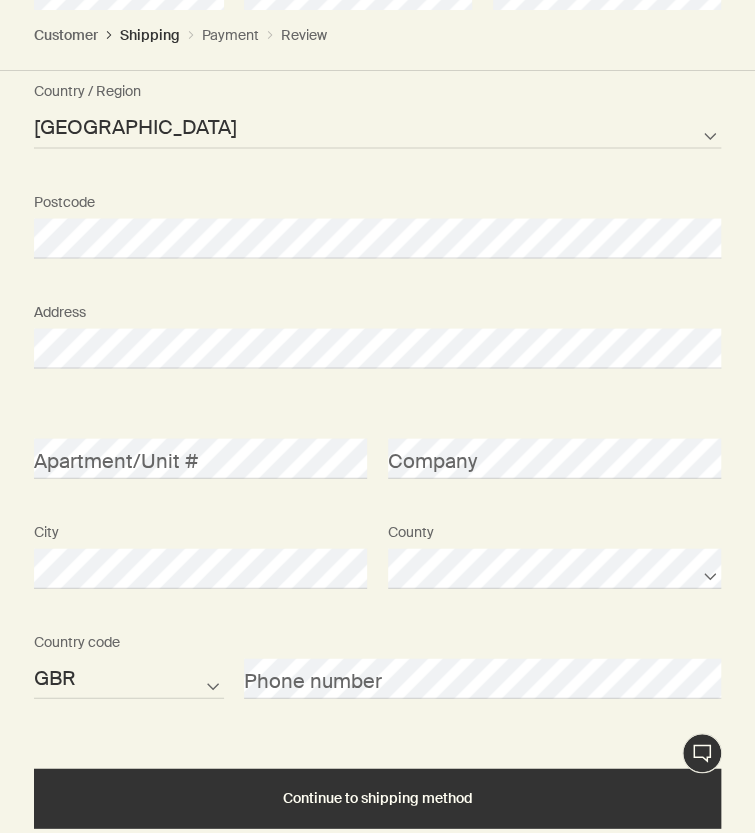 scroll, scrollTop: 1000, scrollLeft: 0, axis: vertical 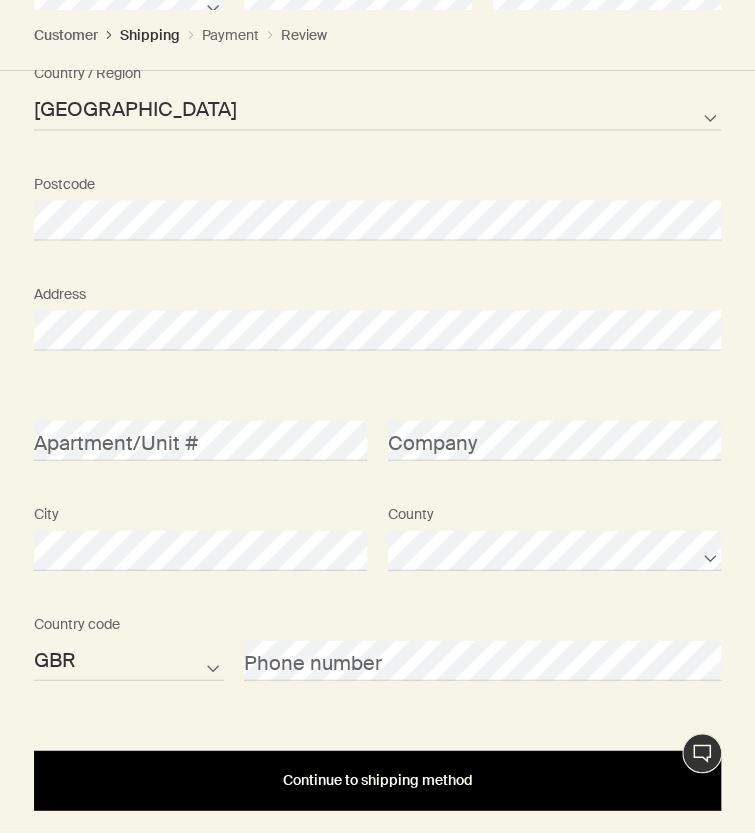 click on "Continue to shipping method" at bounding box center (377, 780) 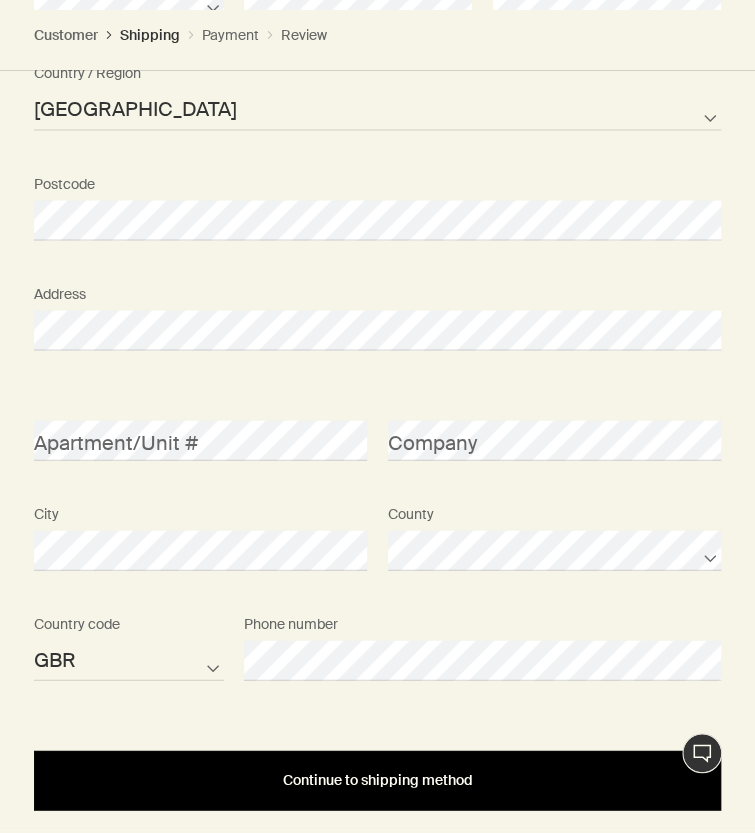 click on "Continue to shipping method" at bounding box center (377, 780) 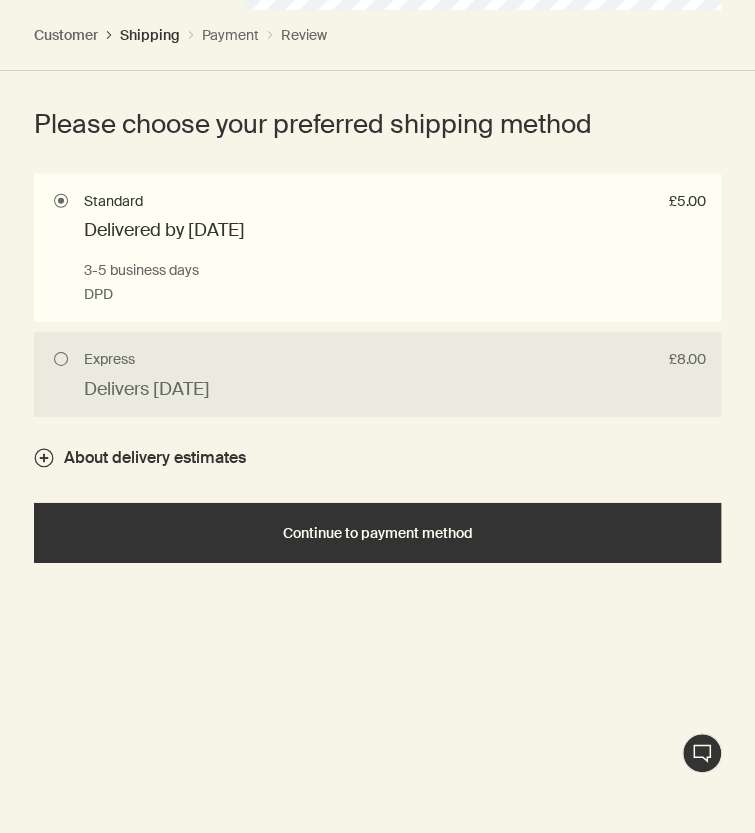 scroll, scrollTop: 1651, scrollLeft: 0, axis: vertical 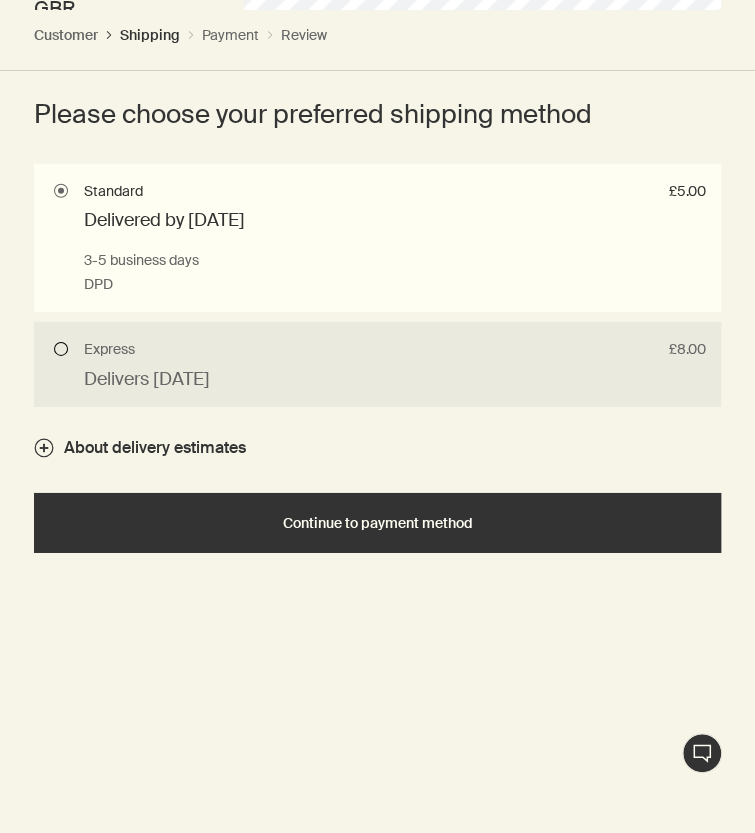 click on "Express £8.00 Delivers tomorrow Next business day if ordered before 12pm DPD" at bounding box center [377, 365] 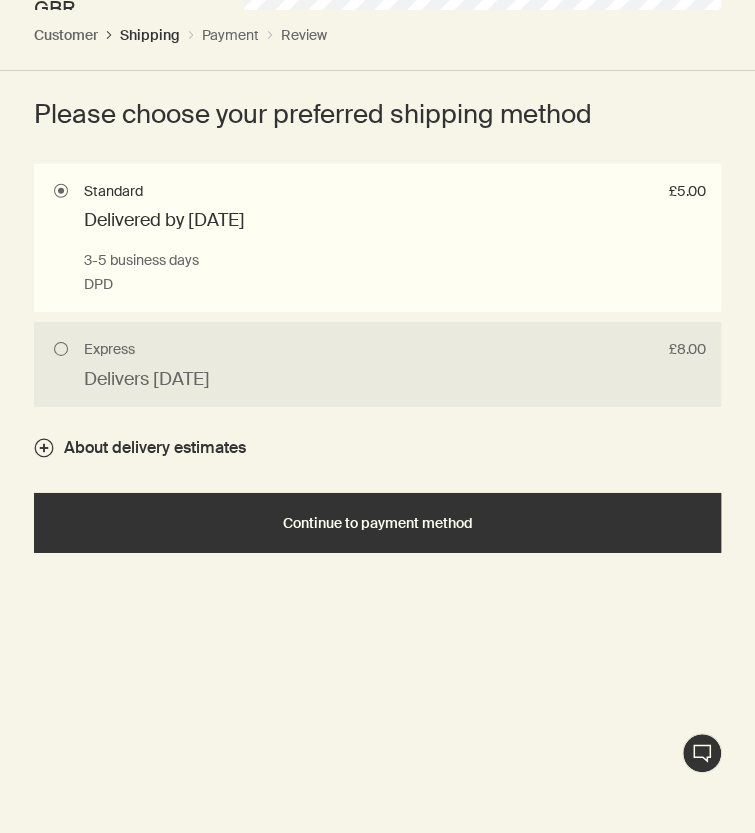 radio on "true" 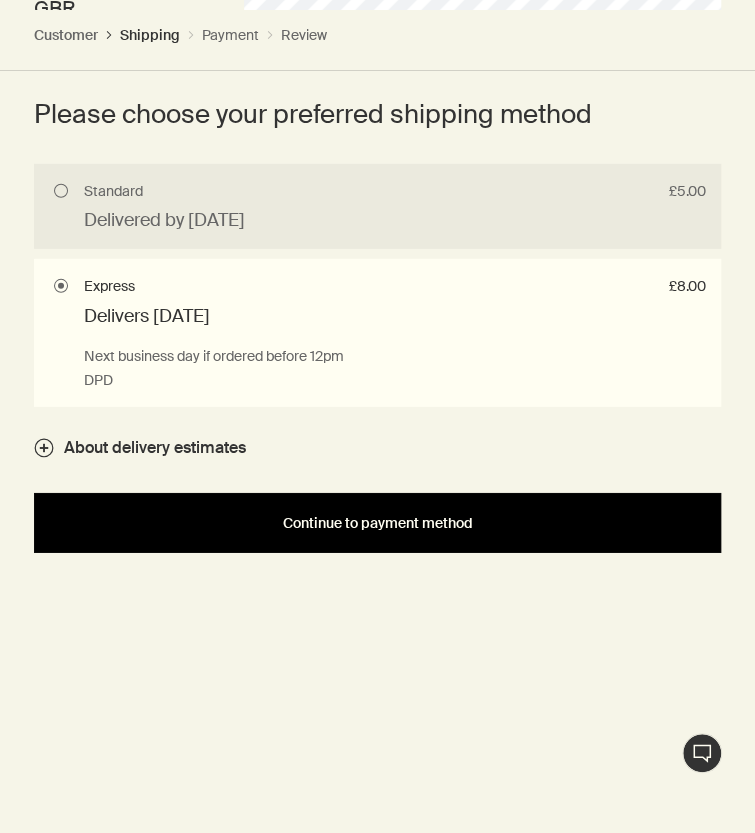 click on "Continue to payment method" at bounding box center [377, 523] 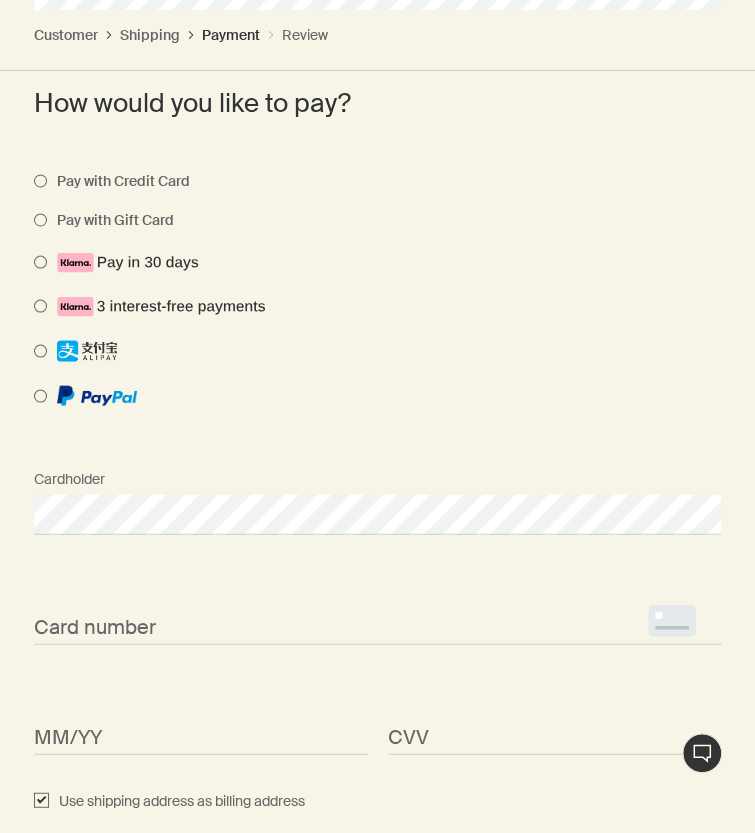 scroll, scrollTop: 950, scrollLeft: 0, axis: vertical 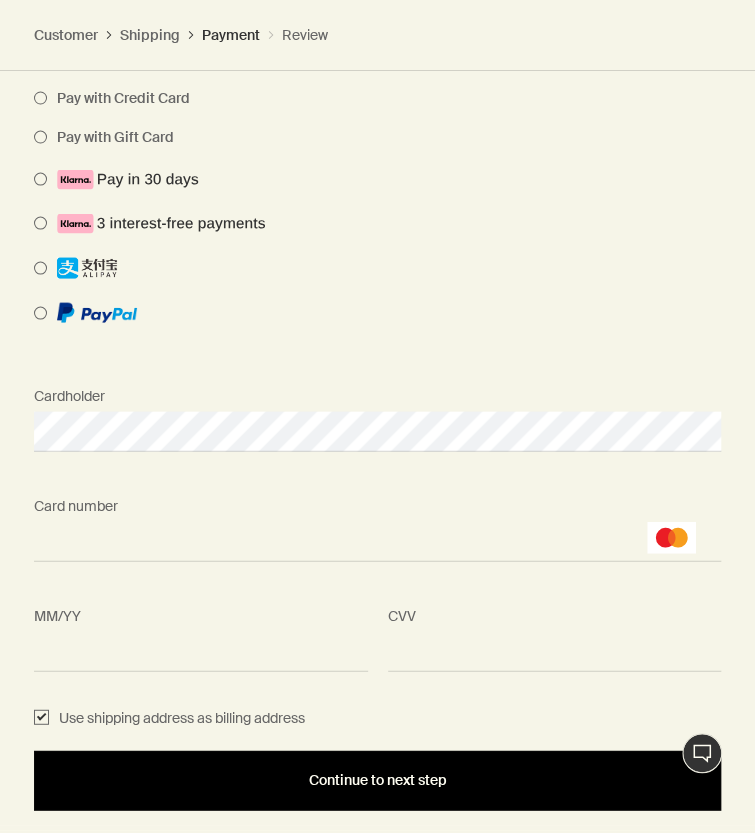 click on "Continue to next step" at bounding box center (377, 780) 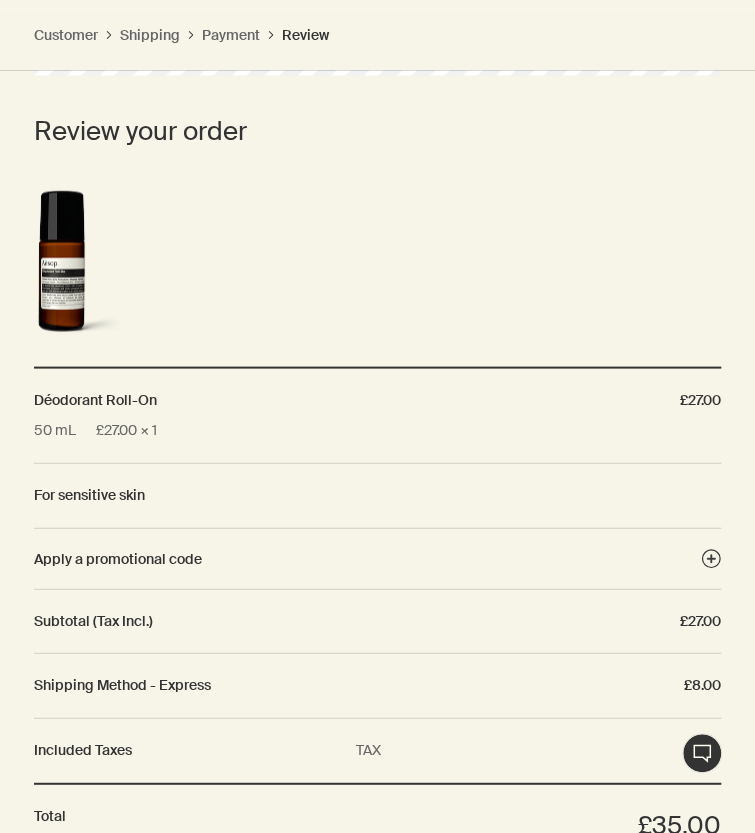 scroll, scrollTop: 1033, scrollLeft: 0, axis: vertical 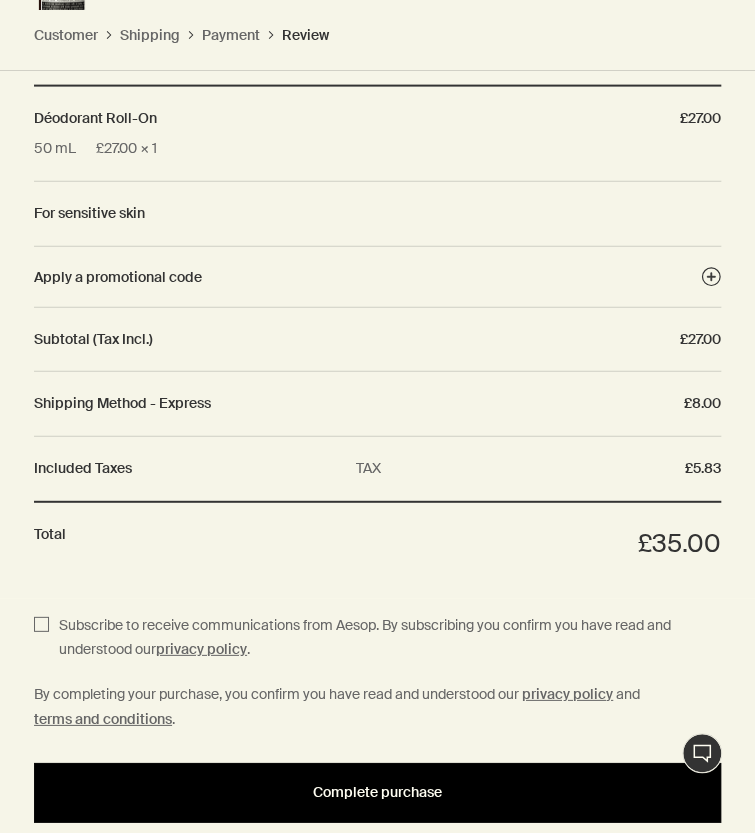 click on "Complete purchase" at bounding box center (377, 793) 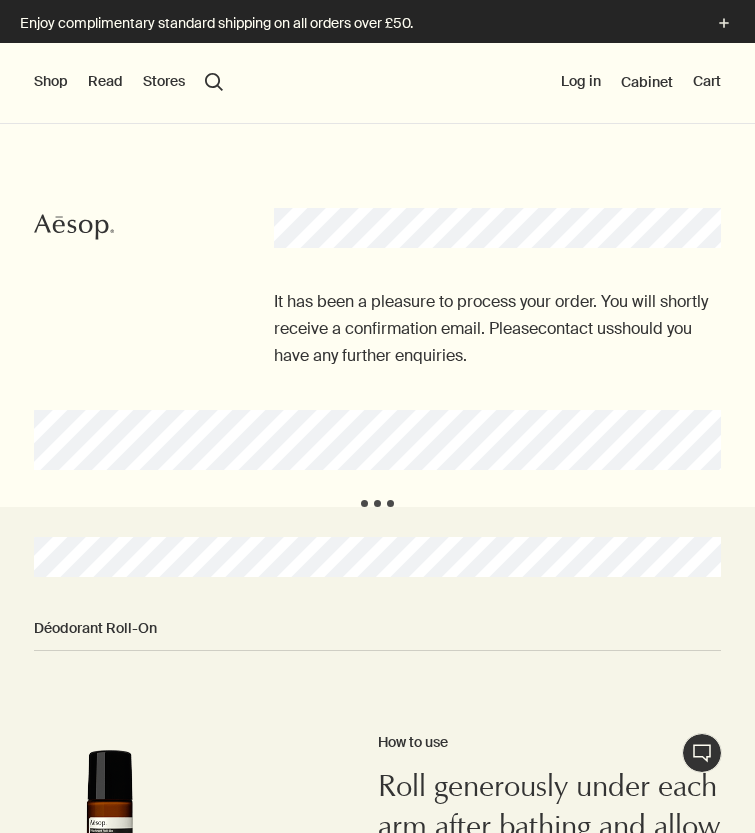 scroll, scrollTop: 0, scrollLeft: 0, axis: both 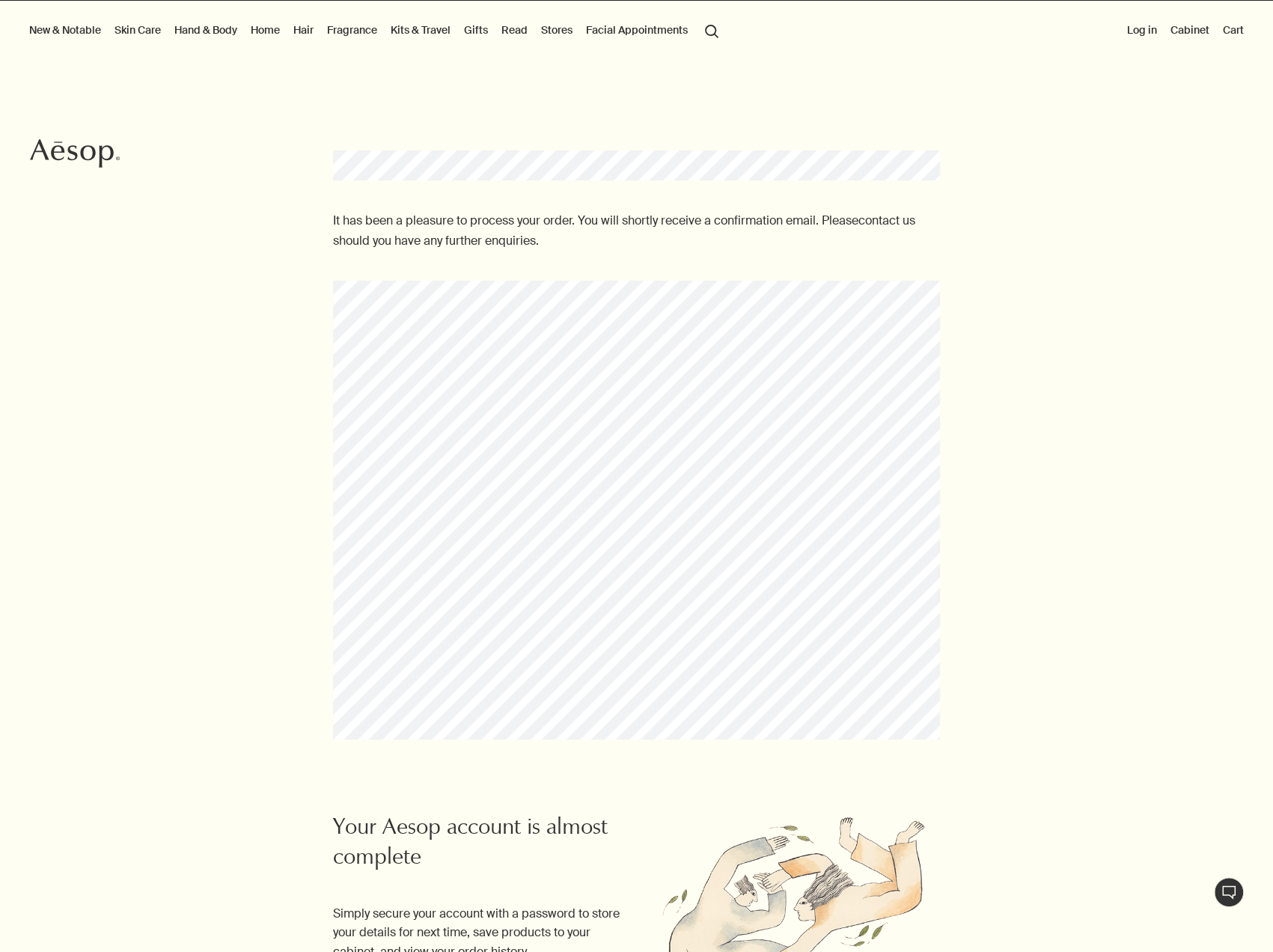 drag, startPoint x: 259, startPoint y: 315, endPoint x: 266, endPoint y: 358, distance: 43.566042 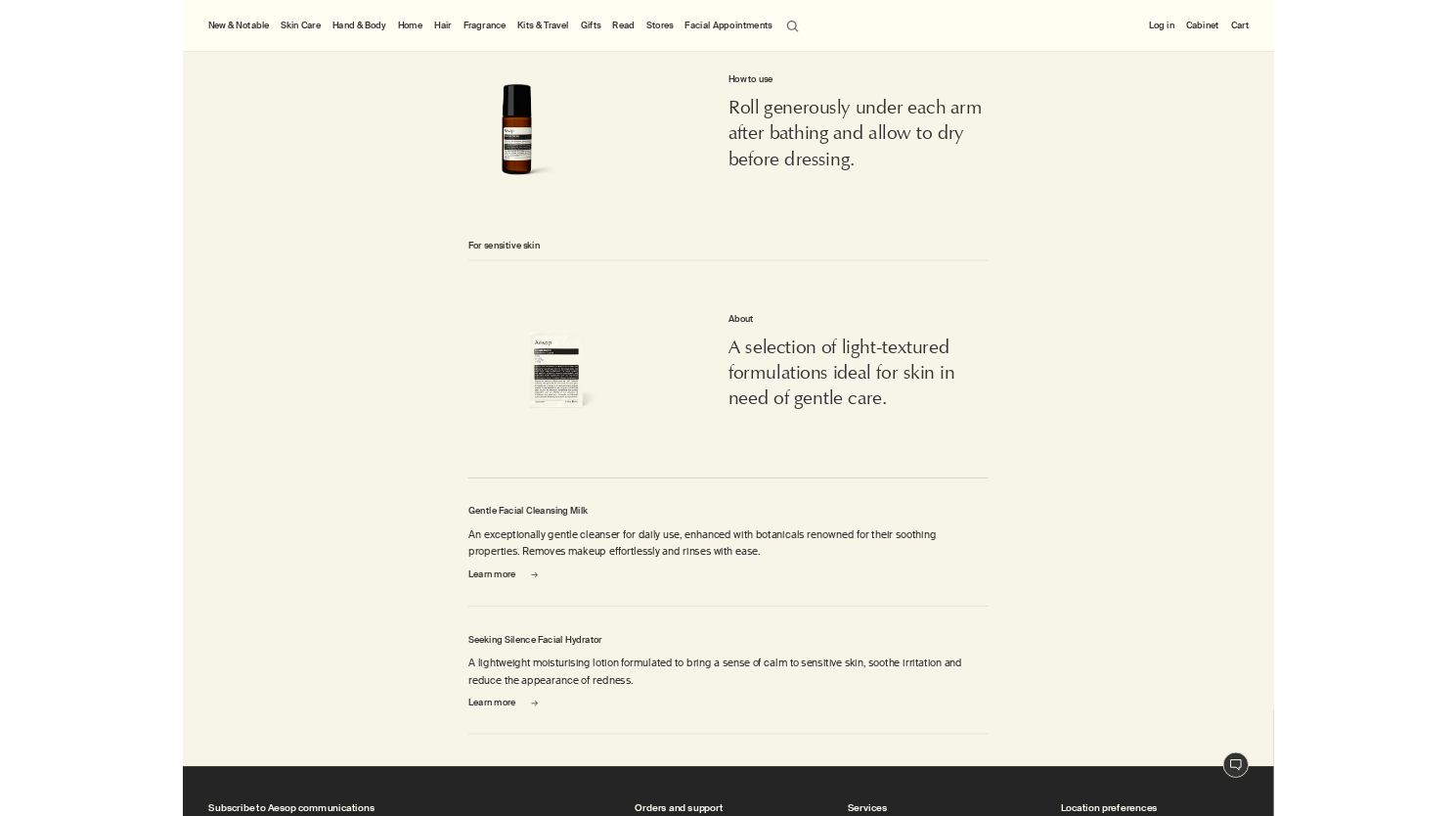 scroll, scrollTop: 2314, scrollLeft: 0, axis: vertical 